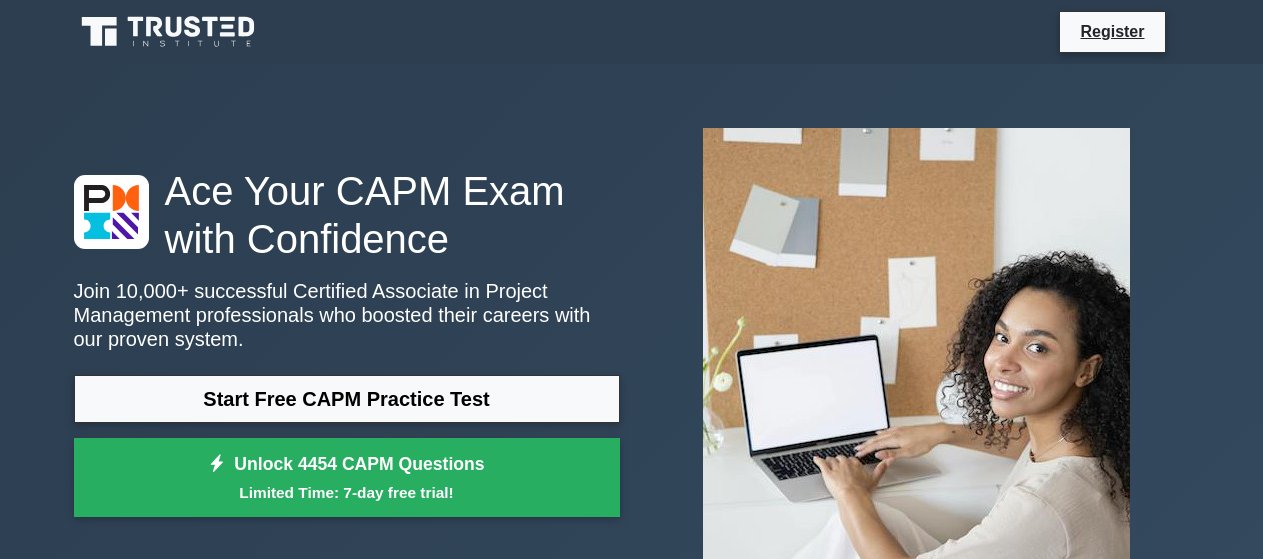 scroll, scrollTop: 0, scrollLeft: 0, axis: both 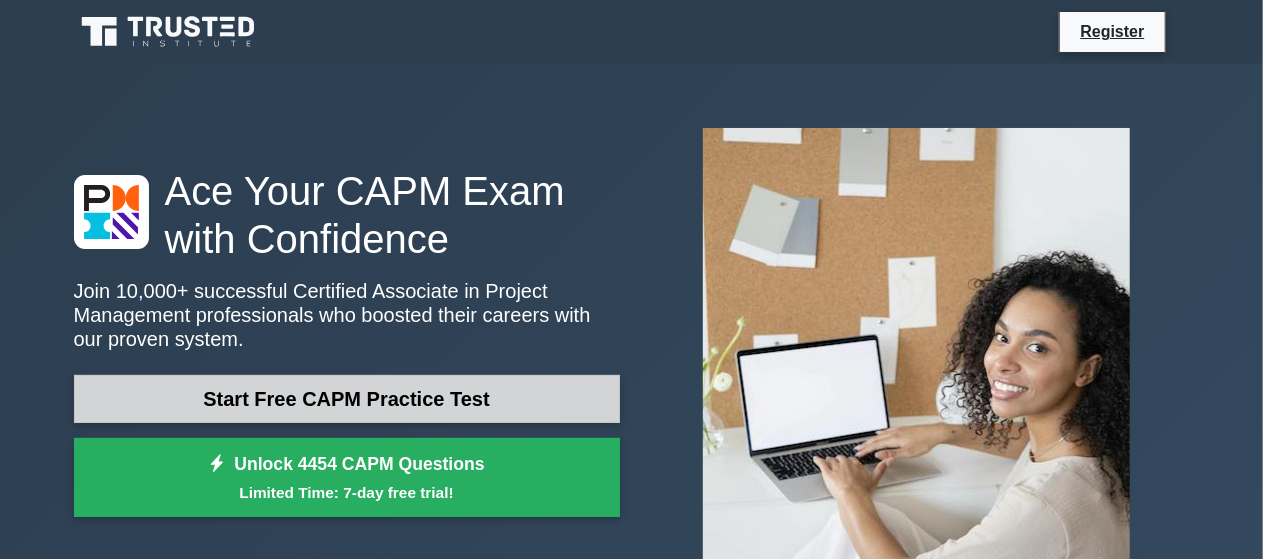 click on "Start Free CAPM Practice Test" at bounding box center [347, 399] 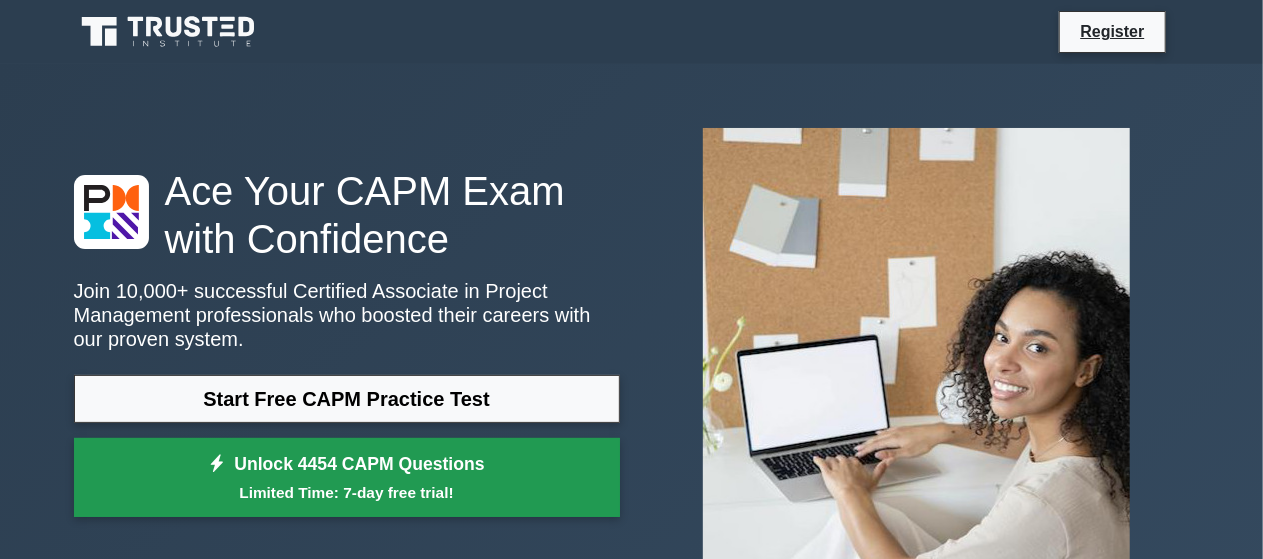 click on "Unlock 4454 CAPM Questions
Limited Time: 7-day free trial!" at bounding box center (347, 478) 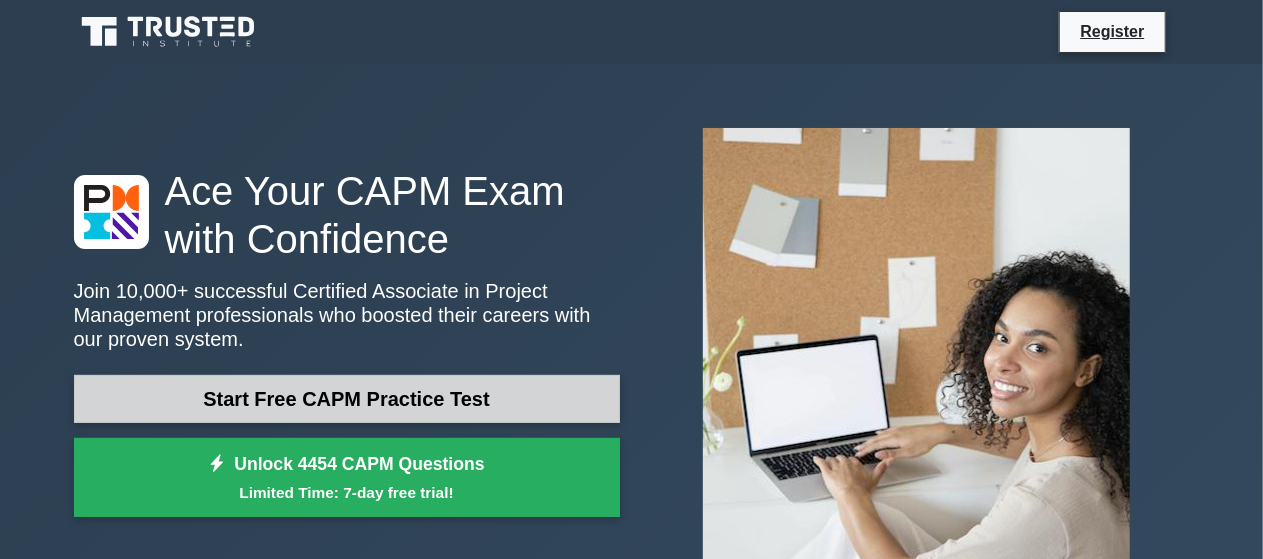 click on "Start Free CAPM Practice Test" at bounding box center [347, 399] 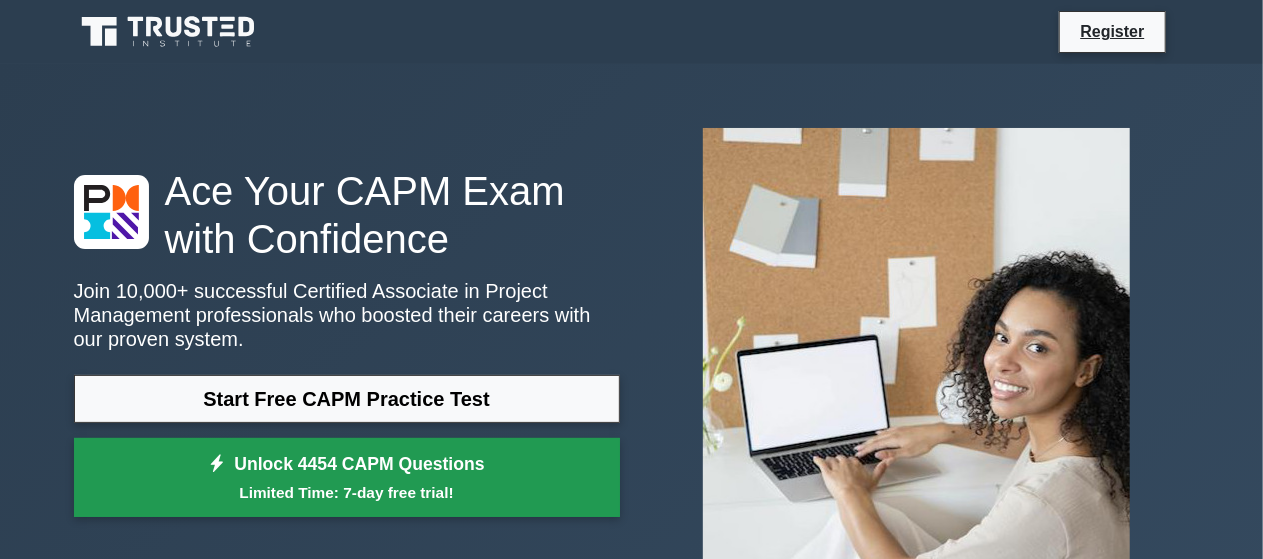 click on "Unlock 4454 CAPM Questions
Limited Time: 7-day free trial!" at bounding box center [347, 478] 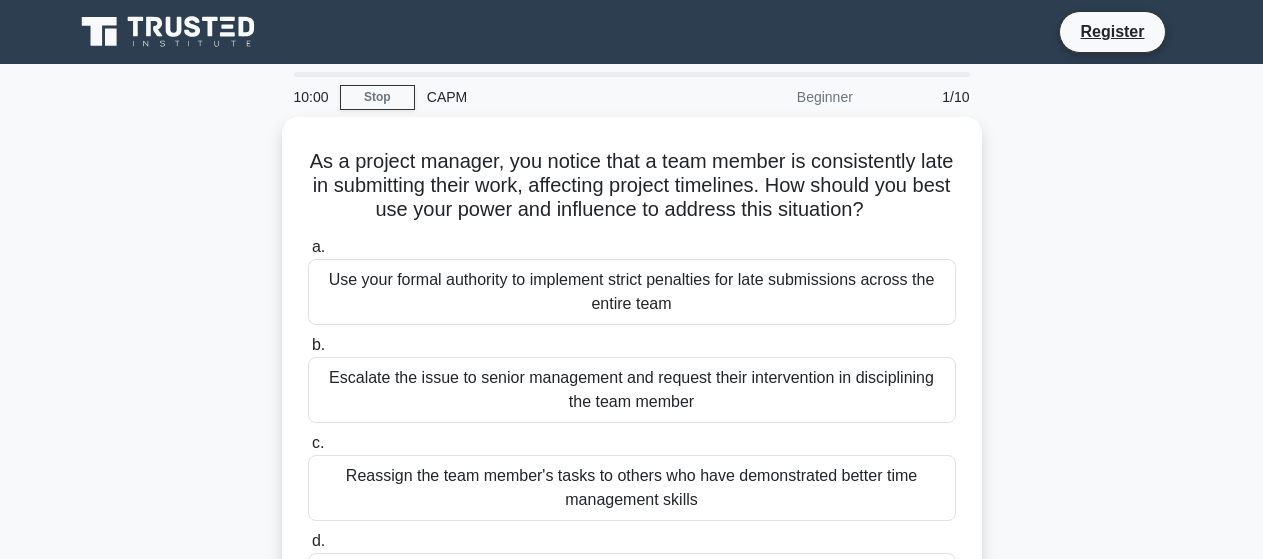 scroll, scrollTop: 0, scrollLeft: 0, axis: both 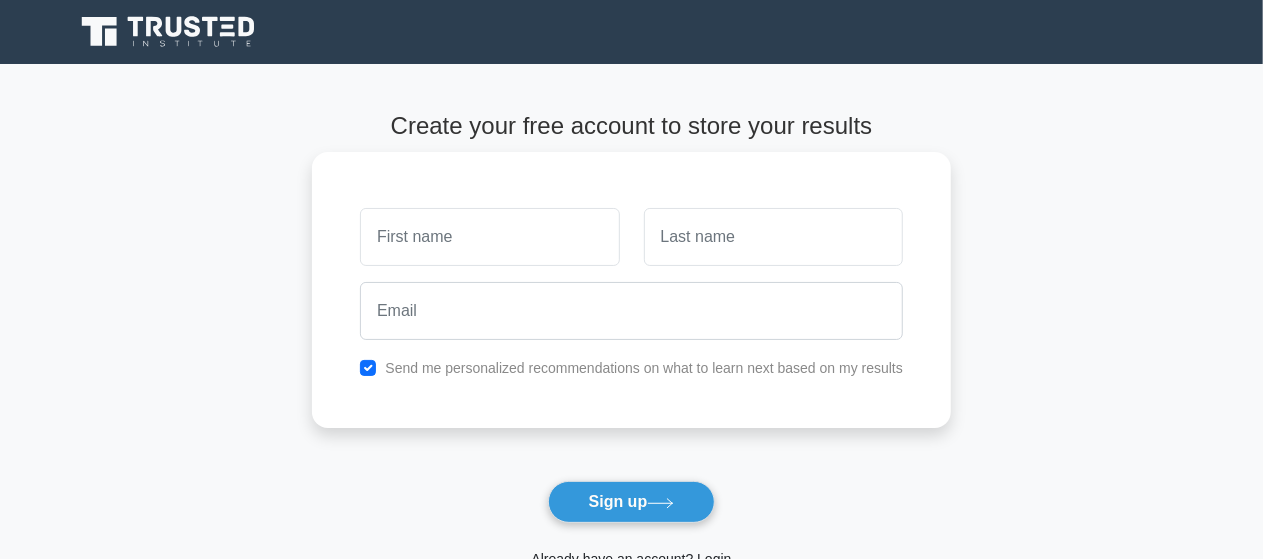 type on "m" 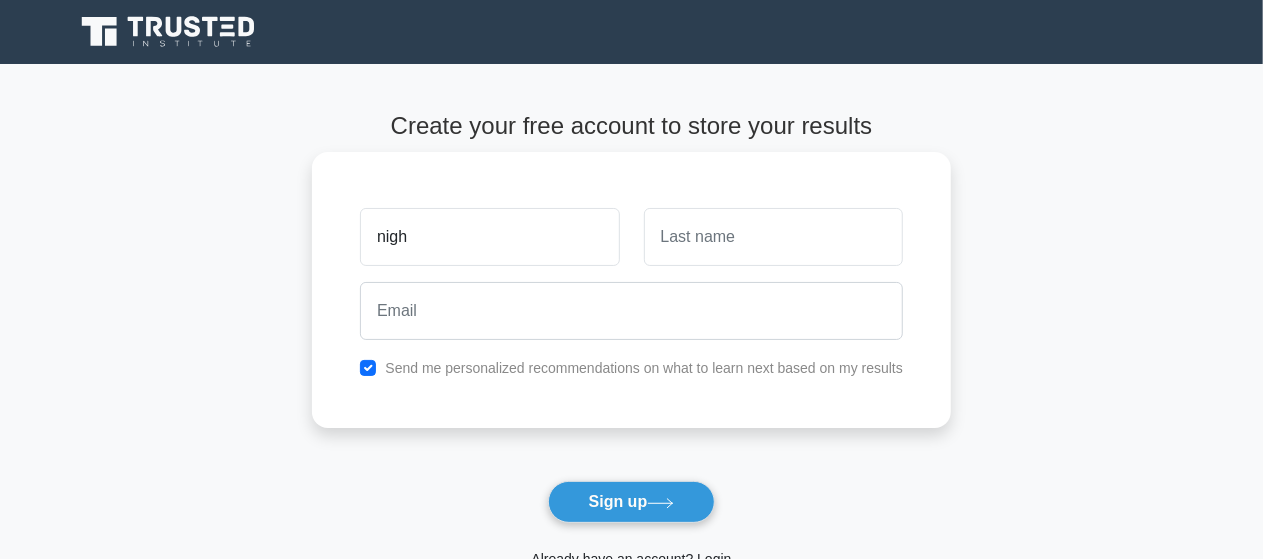 type on "nightmare" 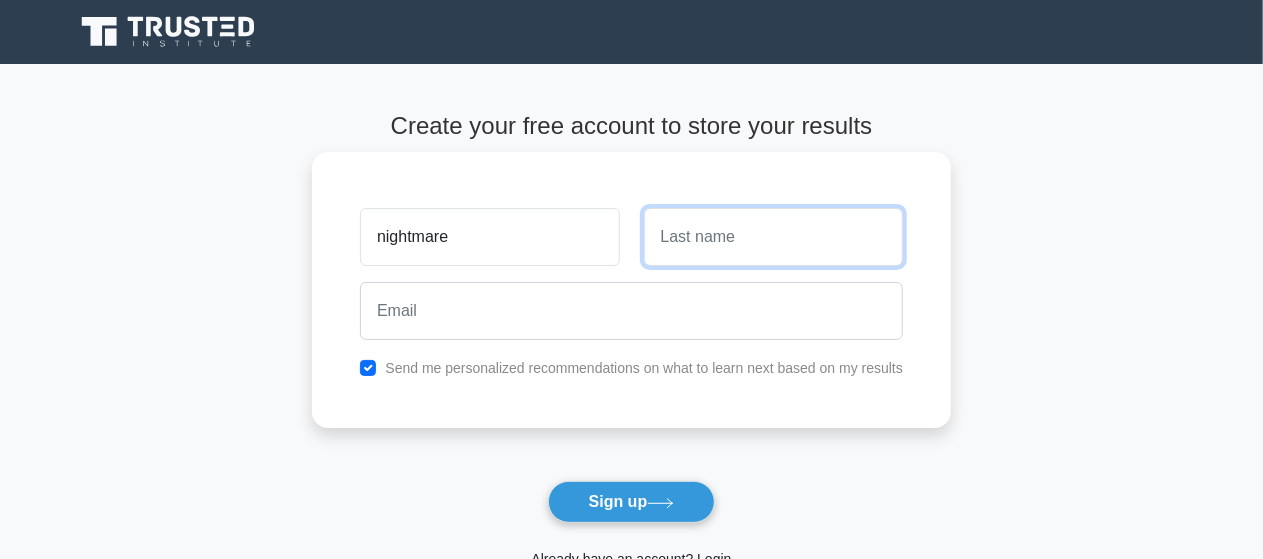 click at bounding box center [773, 237] 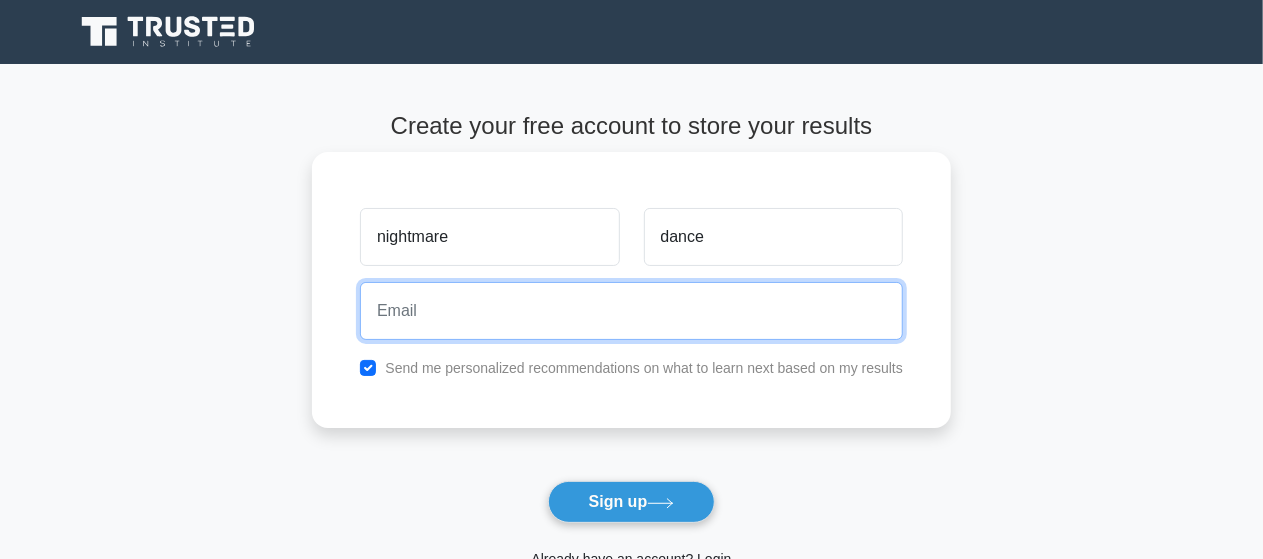 click at bounding box center (631, 311) 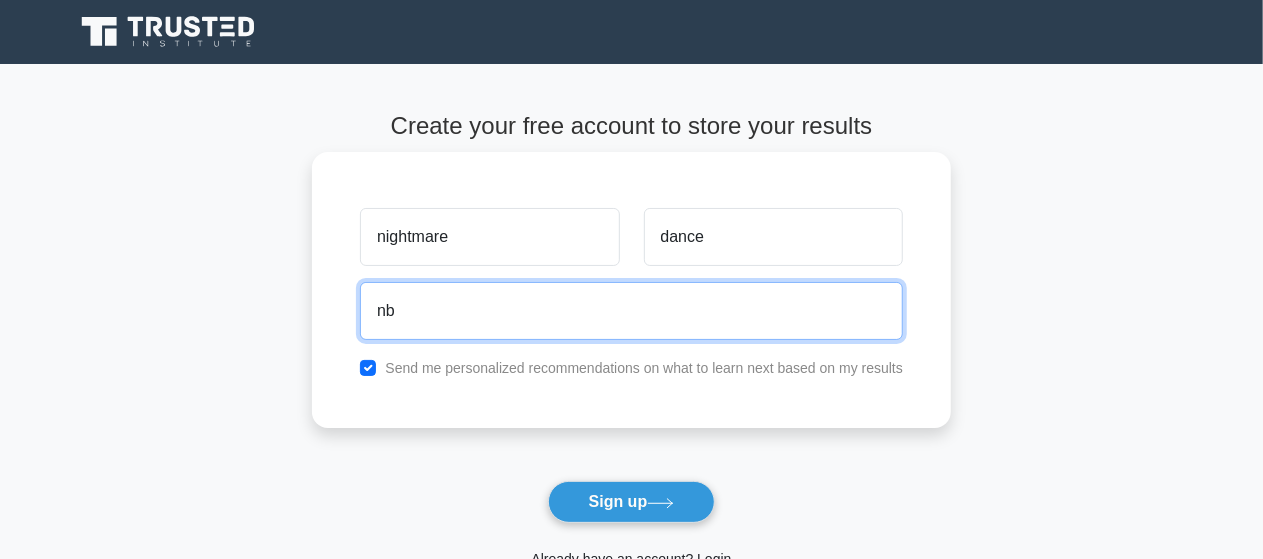 type on "n" 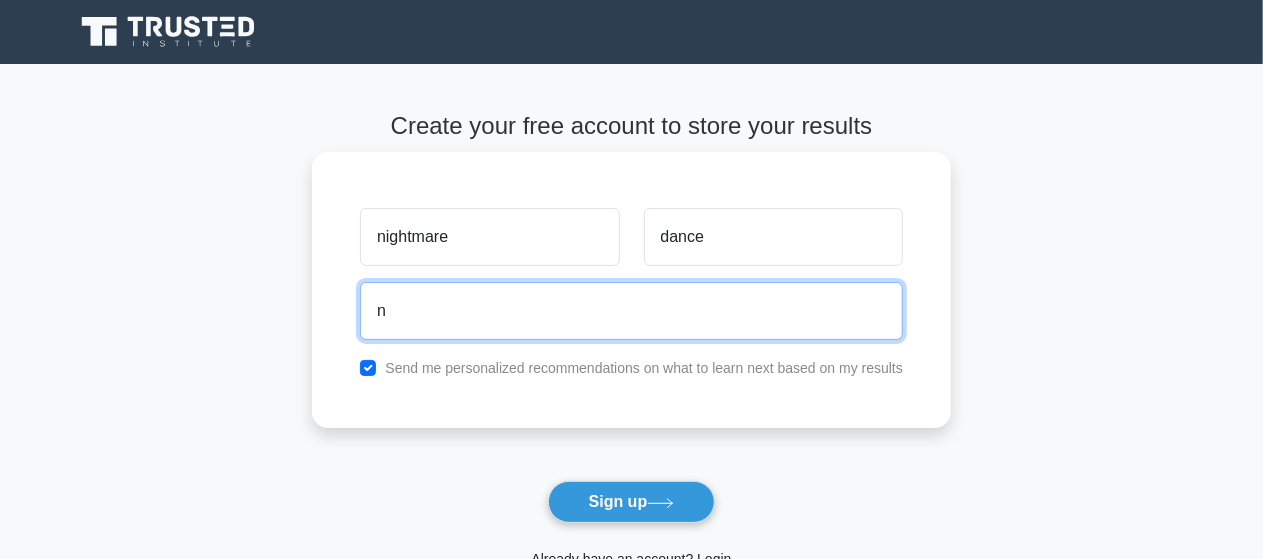 type 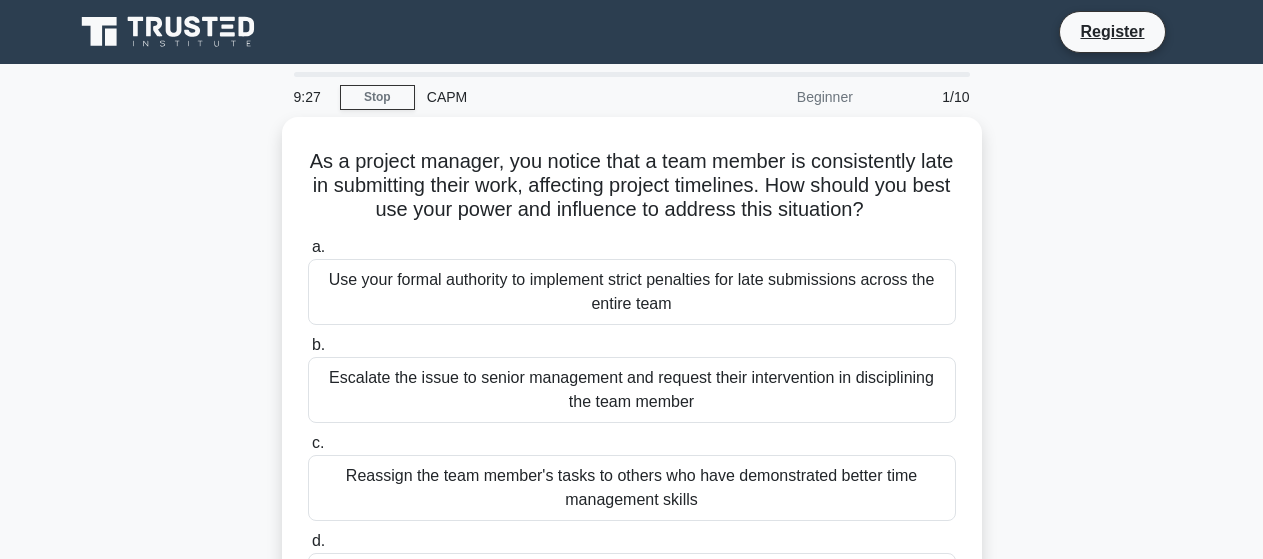 scroll, scrollTop: 0, scrollLeft: 0, axis: both 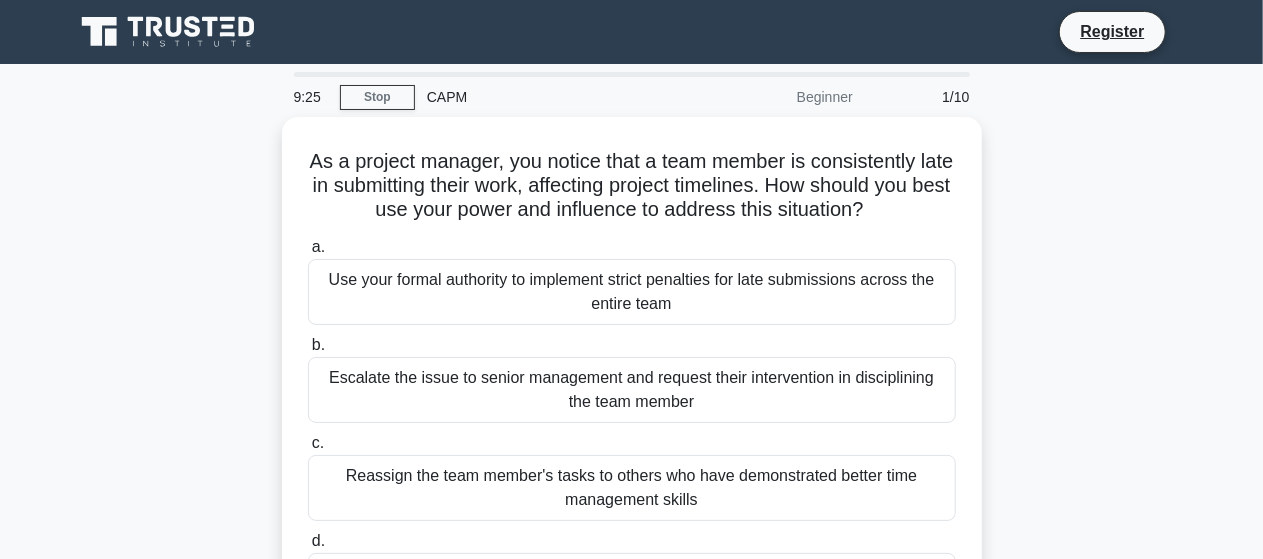 click on "As a project manager, you notice that a team member is consistently late in submitting their work, affecting project timelines. How should you best use your power and influence to address this situation?
.spinner_0XTQ{transform-origin:center;animation:spinner_y6GP .75s linear infinite}@keyframes spinner_y6GP{100%{transform:rotate(360deg)}}
a.
b.
c." at bounding box center [632, 394] 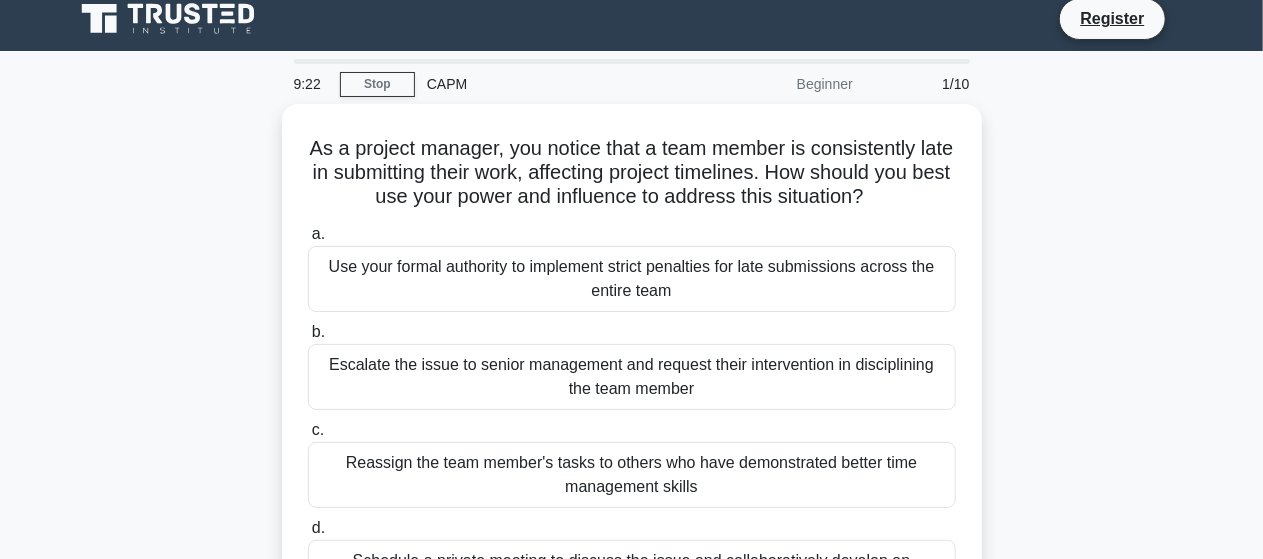 scroll, scrollTop: 0, scrollLeft: 0, axis: both 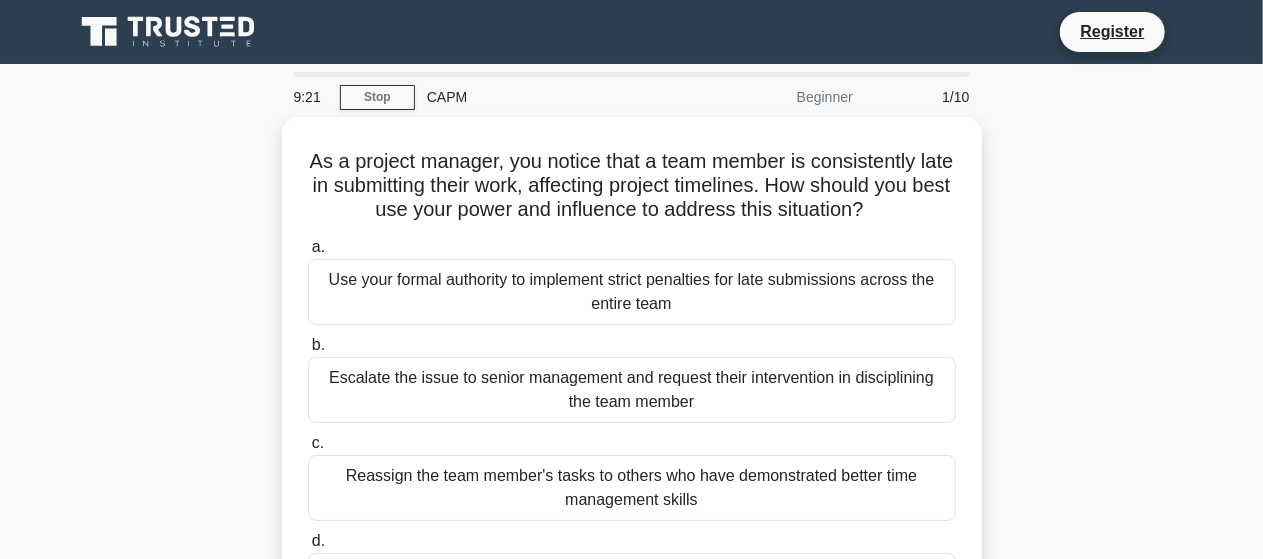 click on "Beginner" at bounding box center [777, 97] 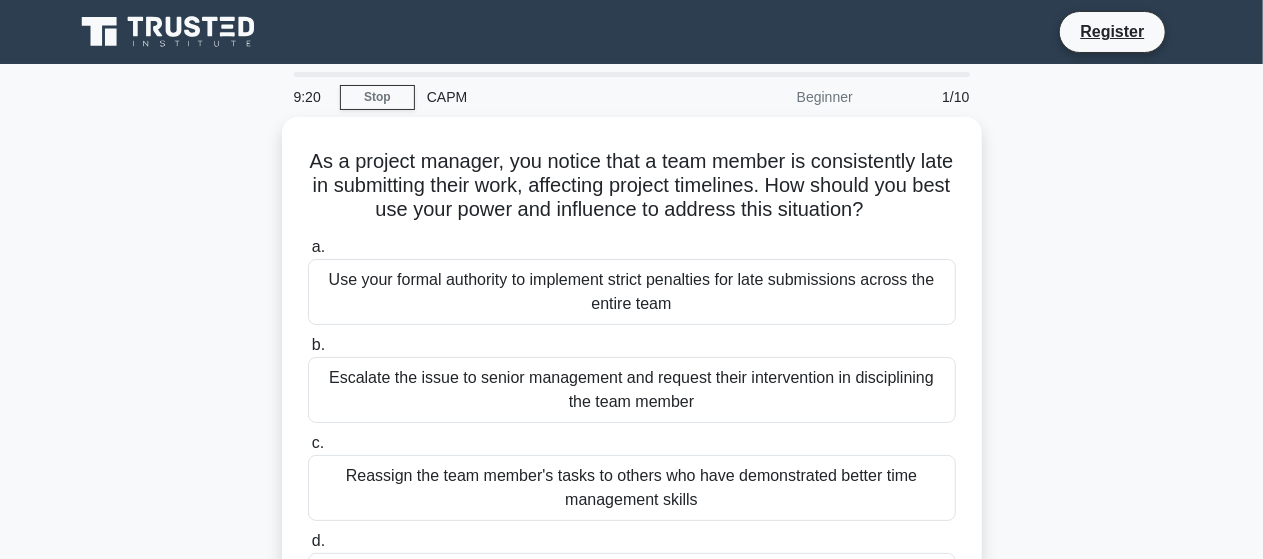 click on "1/10" at bounding box center (923, 97) 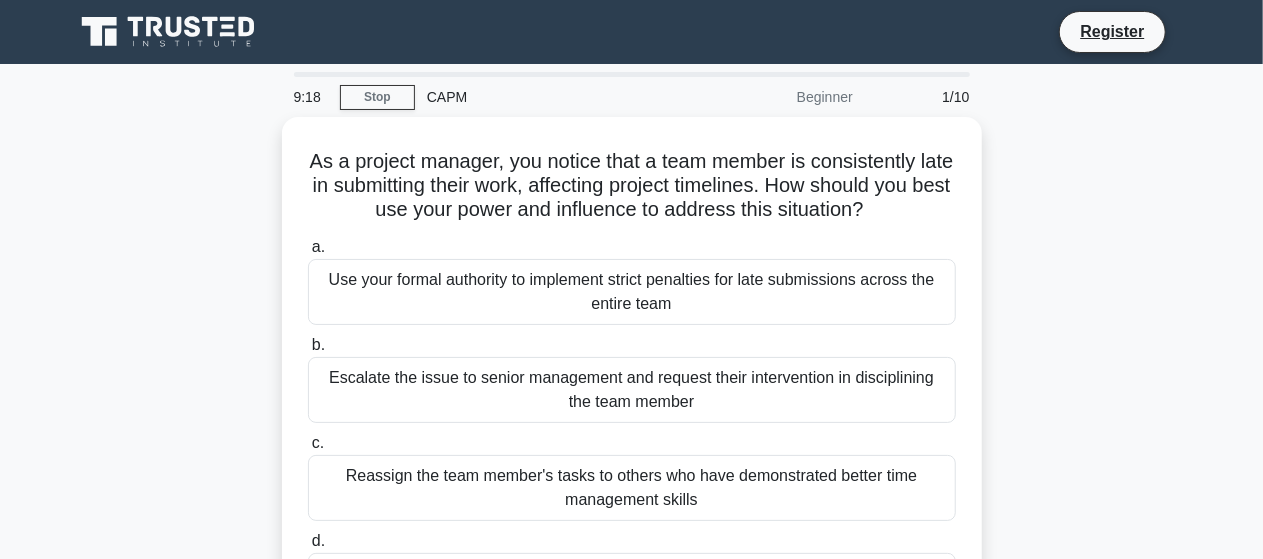 click on "CAPM" at bounding box center [552, 97] 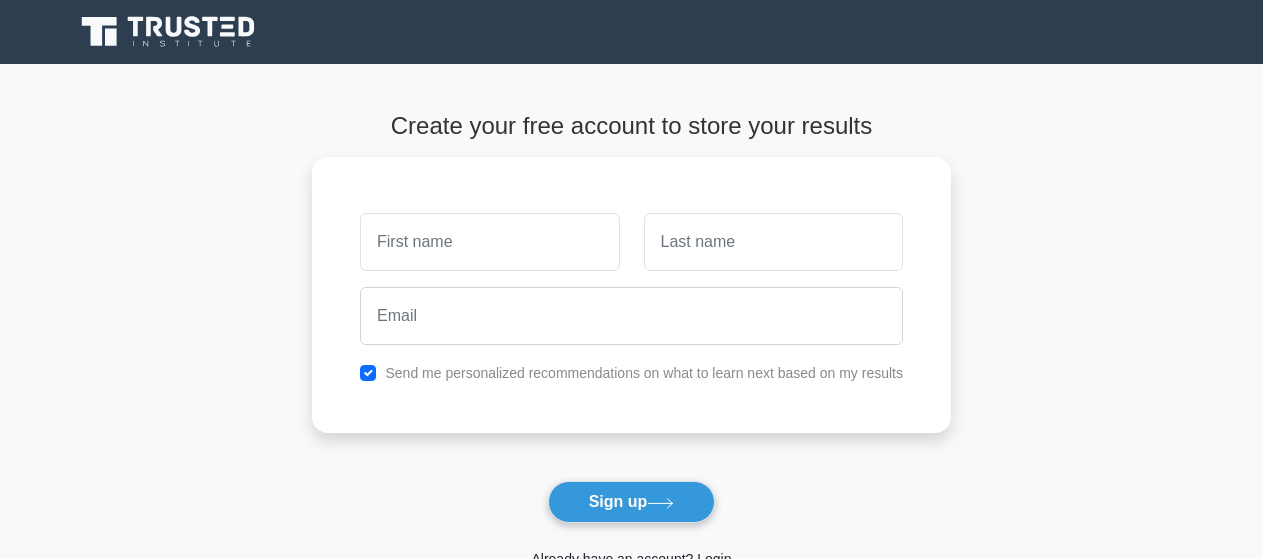 scroll, scrollTop: 0, scrollLeft: 0, axis: both 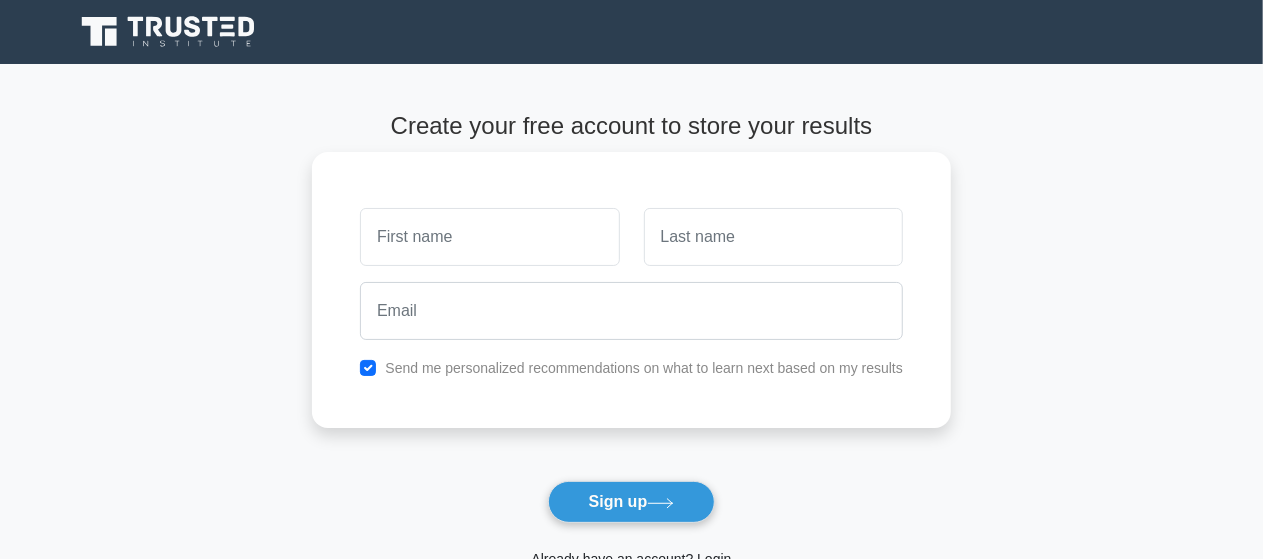 click at bounding box center (489, 237) 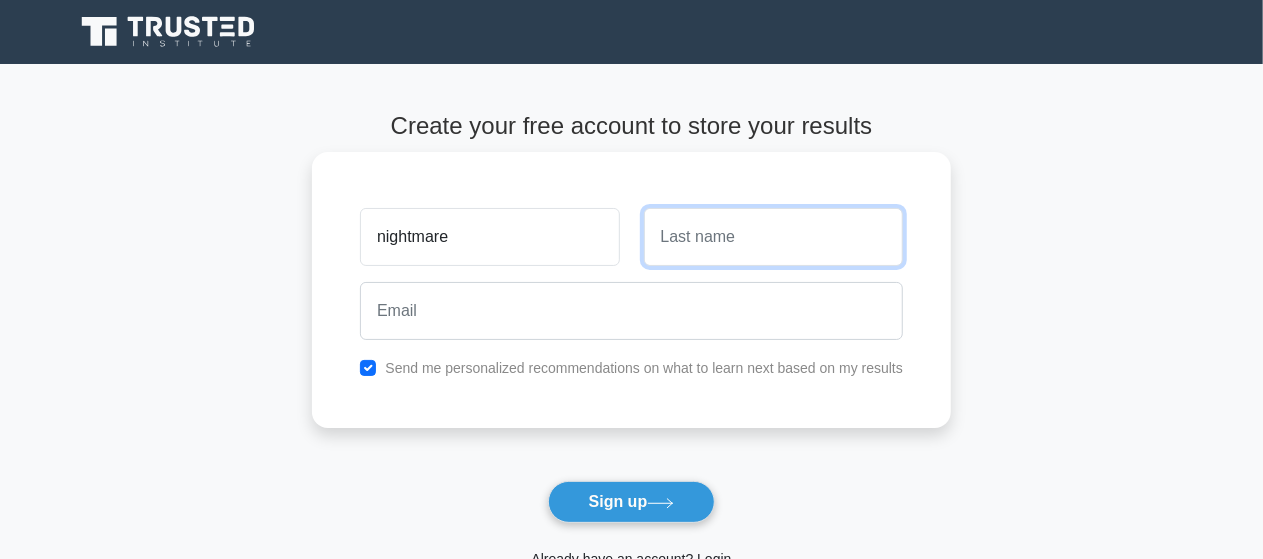click at bounding box center (773, 237) 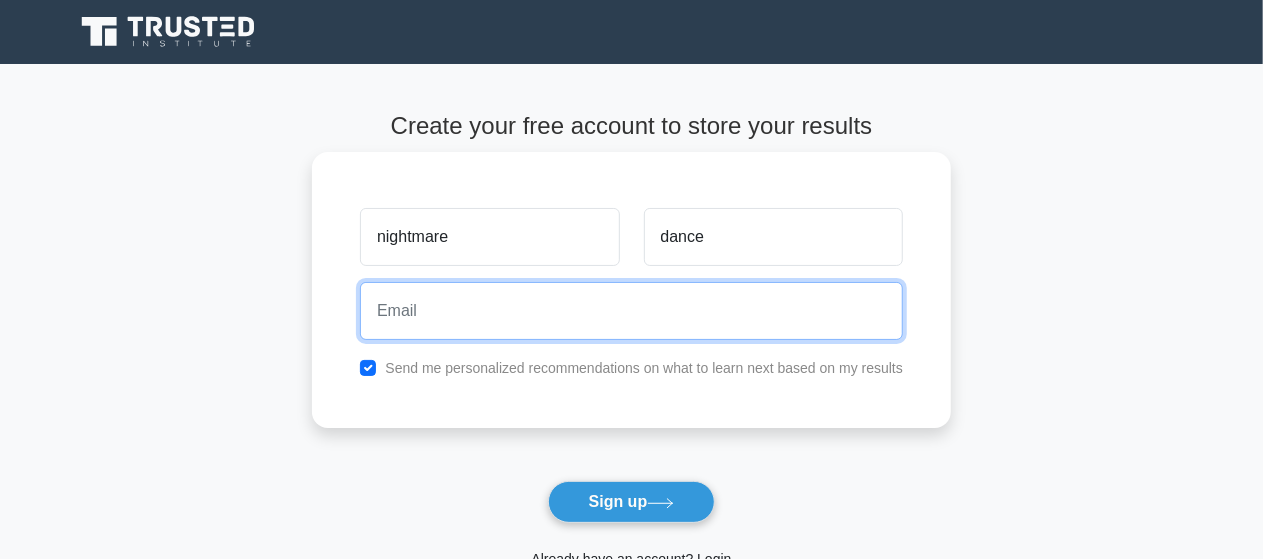 click at bounding box center (631, 311) 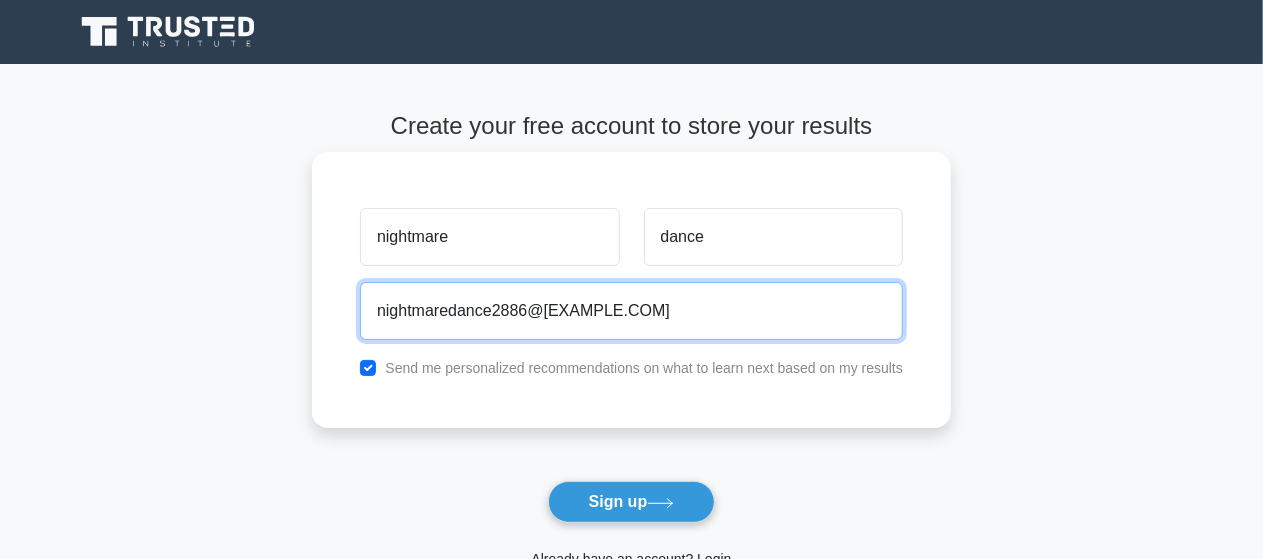 type on "[EMAIL]" 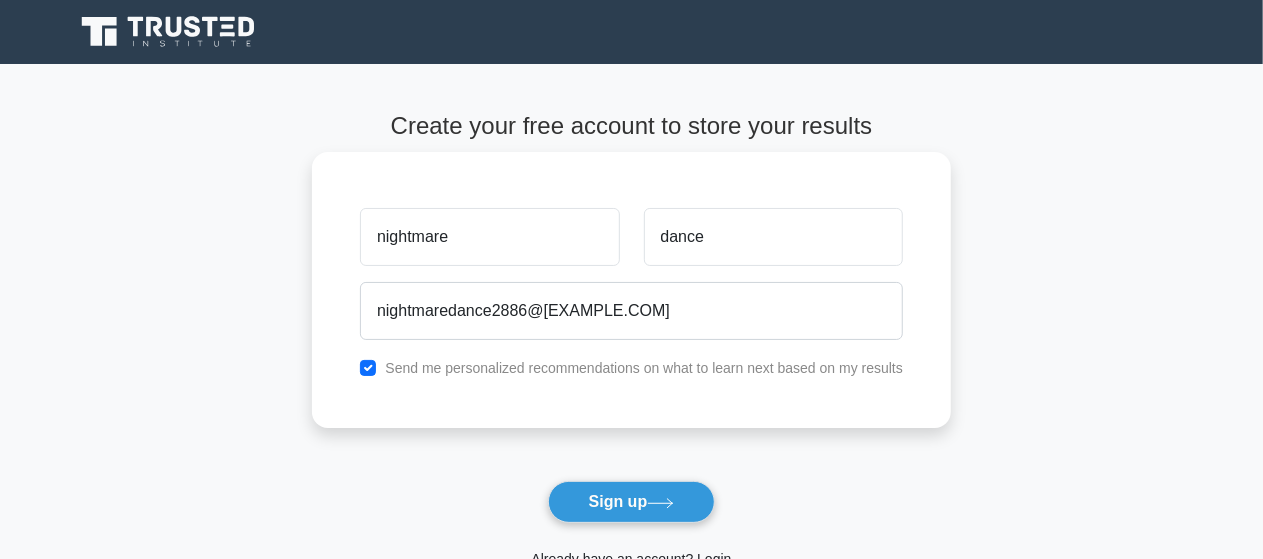 click on "Send me personalized recommendations on what to learn next based on my results" at bounding box center (644, 368) 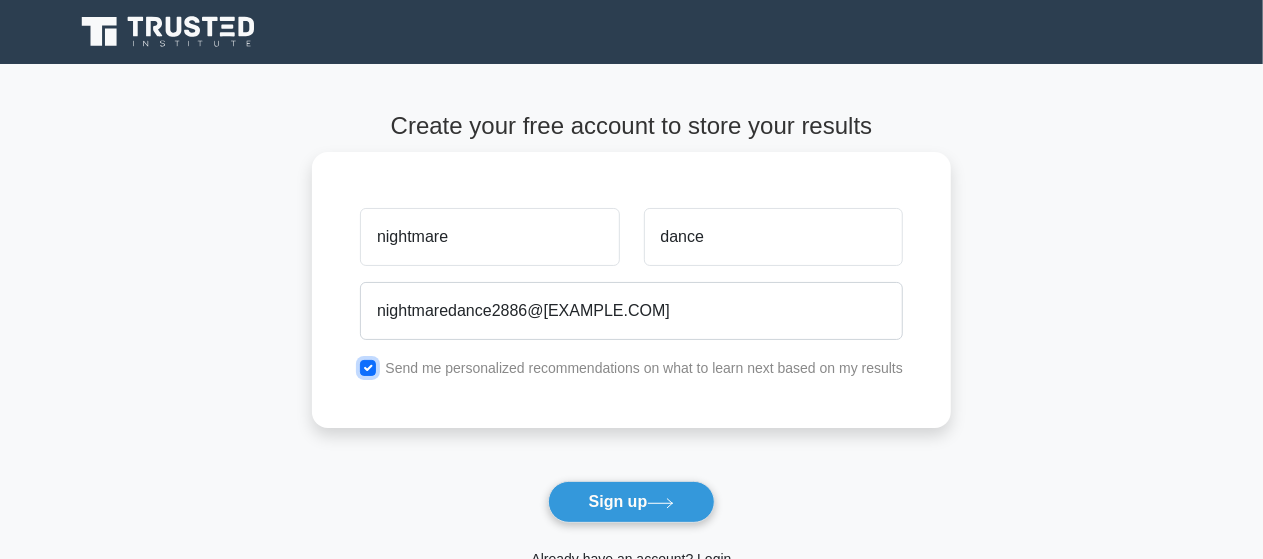 click at bounding box center [368, 368] 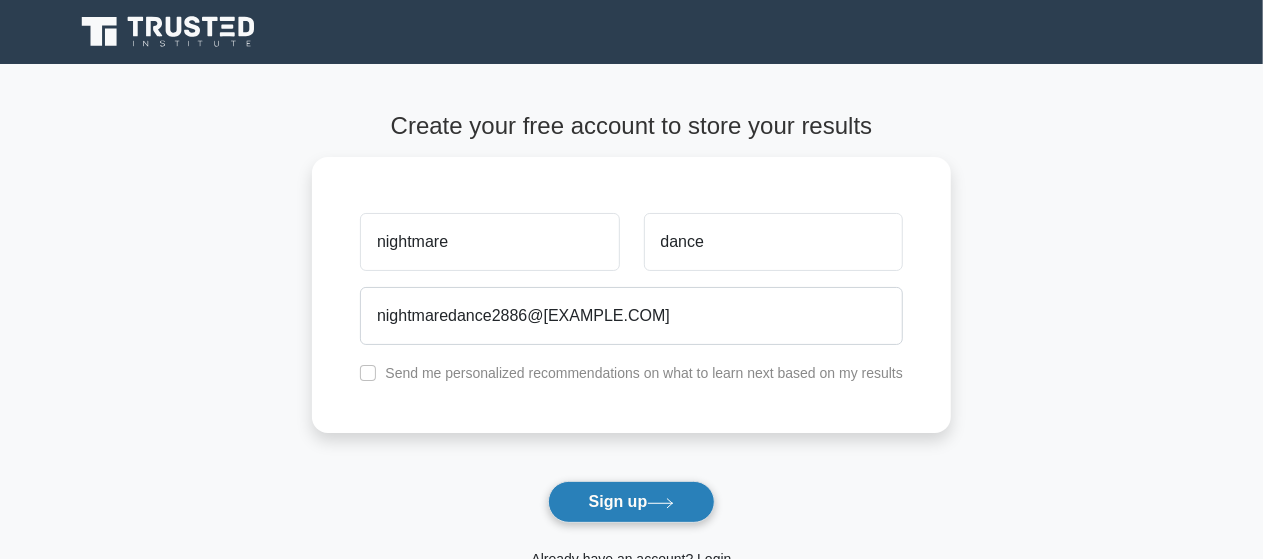 click on "Sign up" at bounding box center (632, 502) 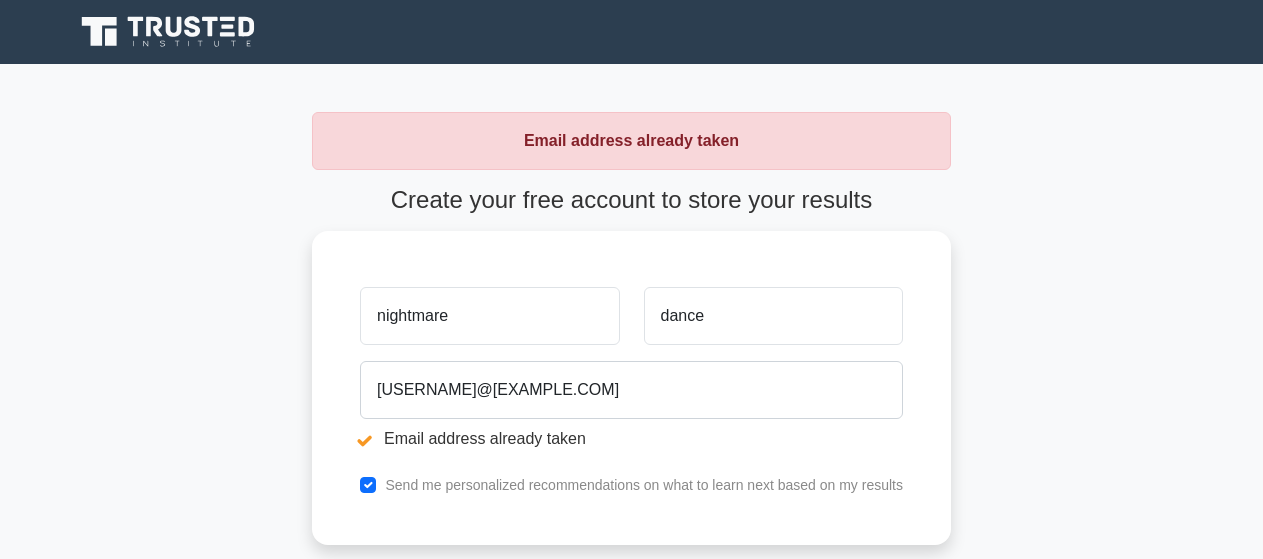 scroll, scrollTop: 0, scrollLeft: 0, axis: both 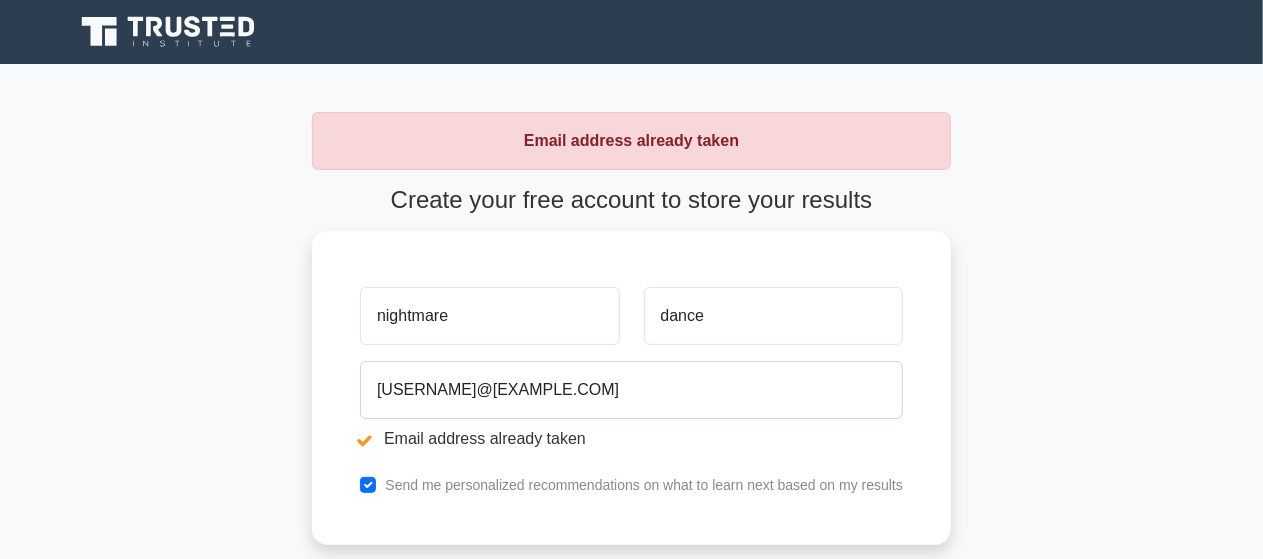 click on "Email address already taken
Create your free account to store your results
nightmare
dance
[USERNAME]@[EXAMPLE.COM]
Email address already taken" at bounding box center (631, 417) 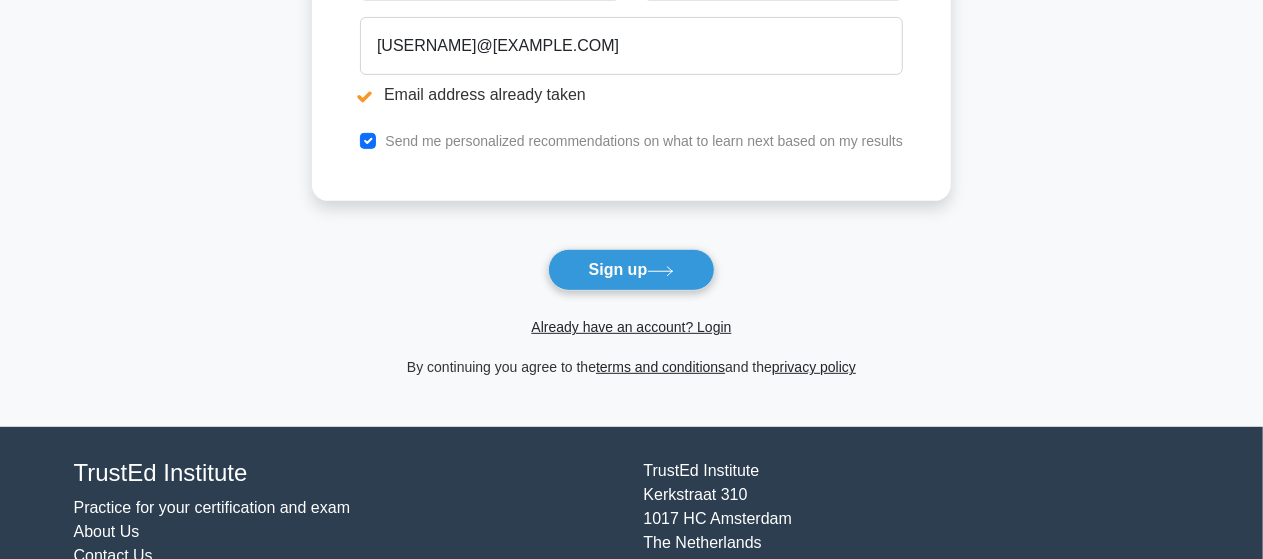 scroll, scrollTop: 400, scrollLeft: 0, axis: vertical 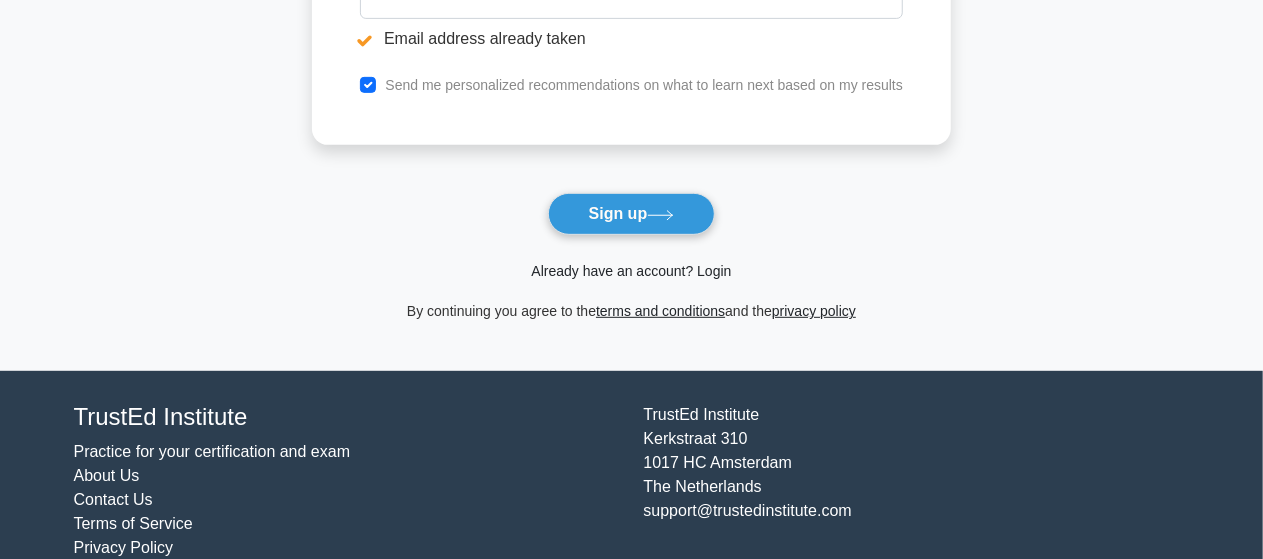 click on "Already have an account? Login" at bounding box center [631, 271] 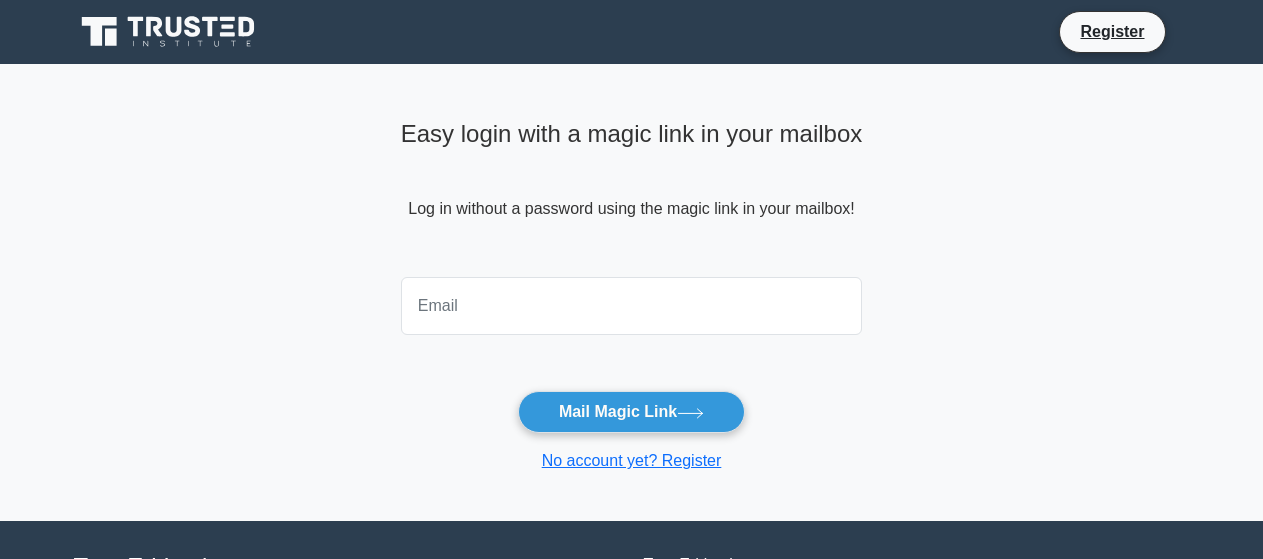 scroll, scrollTop: 0, scrollLeft: 0, axis: both 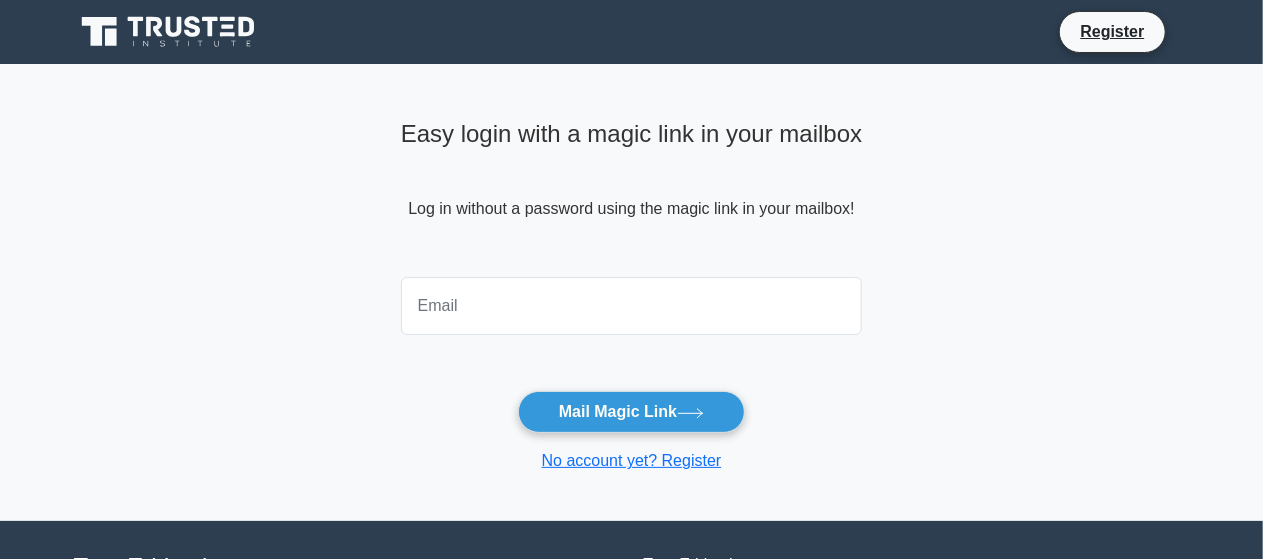 click at bounding box center [632, 306] 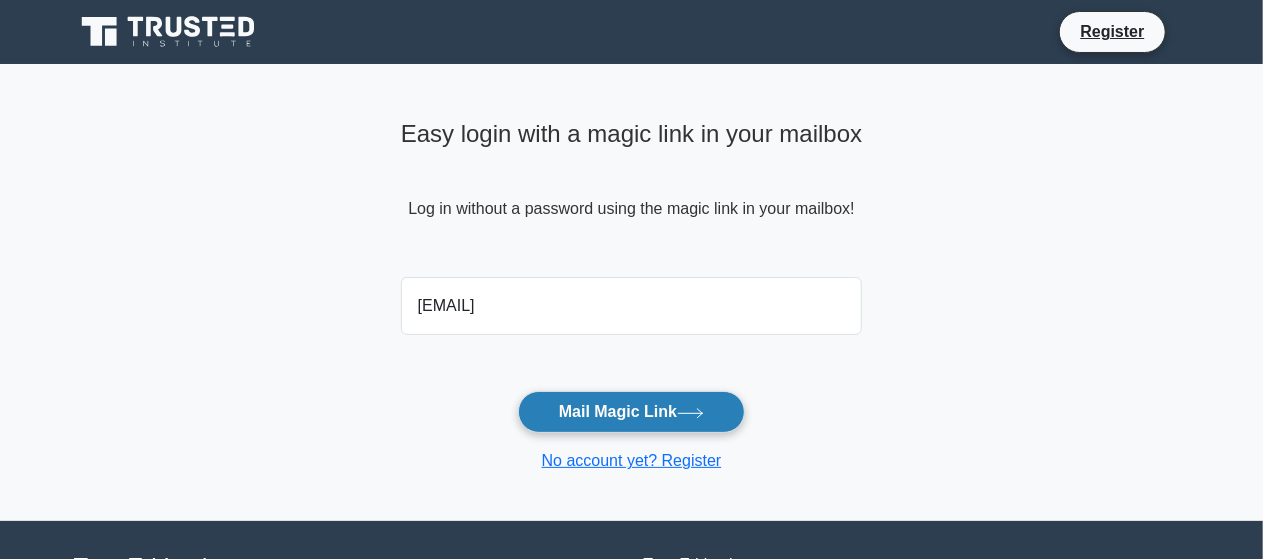 click on "Mail Magic Link" at bounding box center [631, 412] 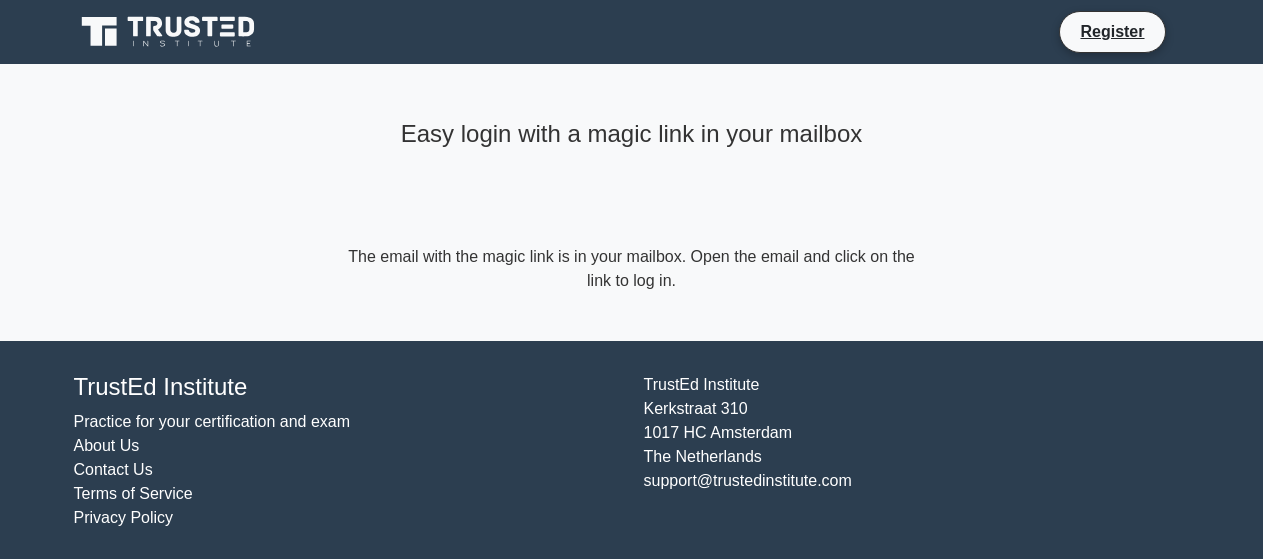 scroll, scrollTop: 0, scrollLeft: 0, axis: both 